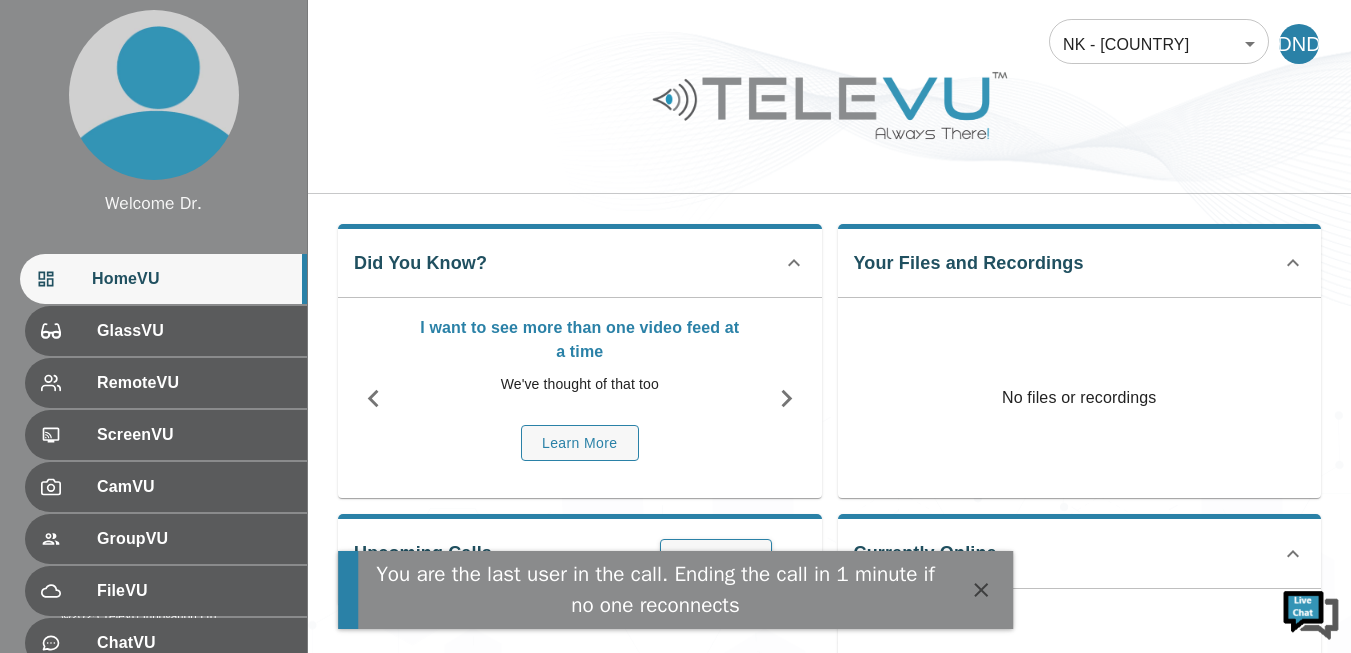 scroll, scrollTop: 0, scrollLeft: 0, axis: both 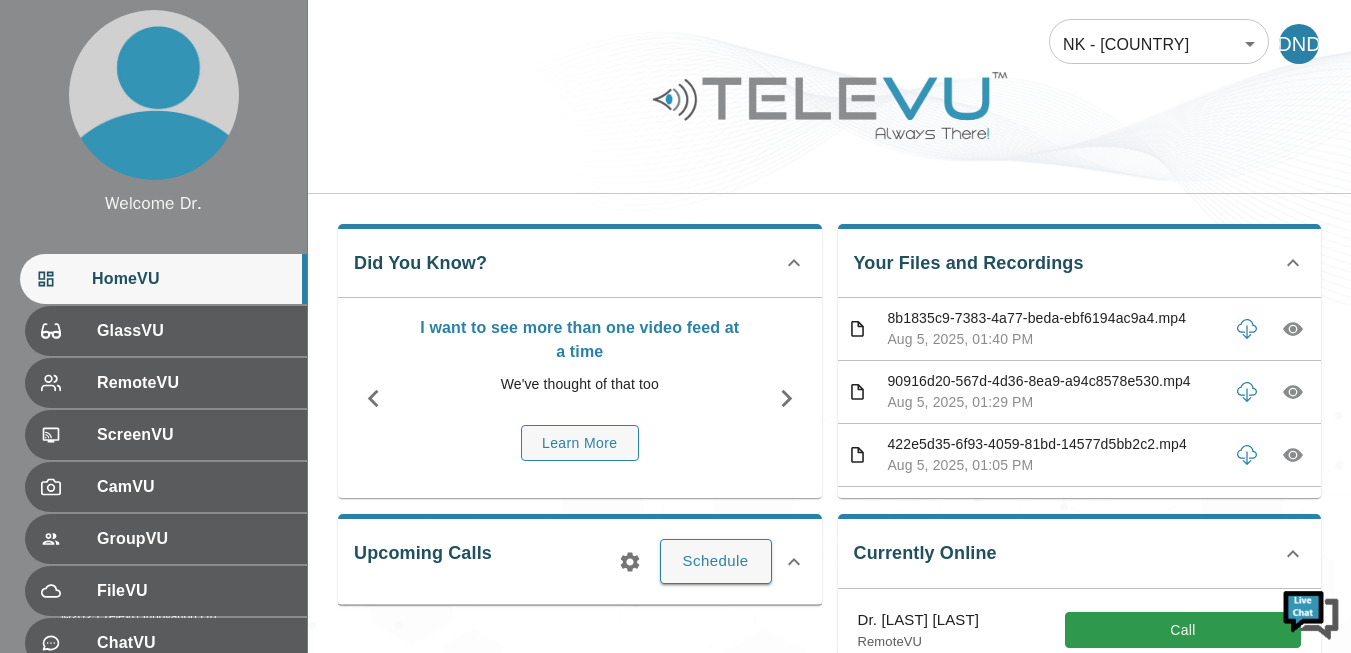 drag, startPoint x: 0, startPoint y: 0, endPoint x: 195, endPoint y: 83, distance: 211.92923 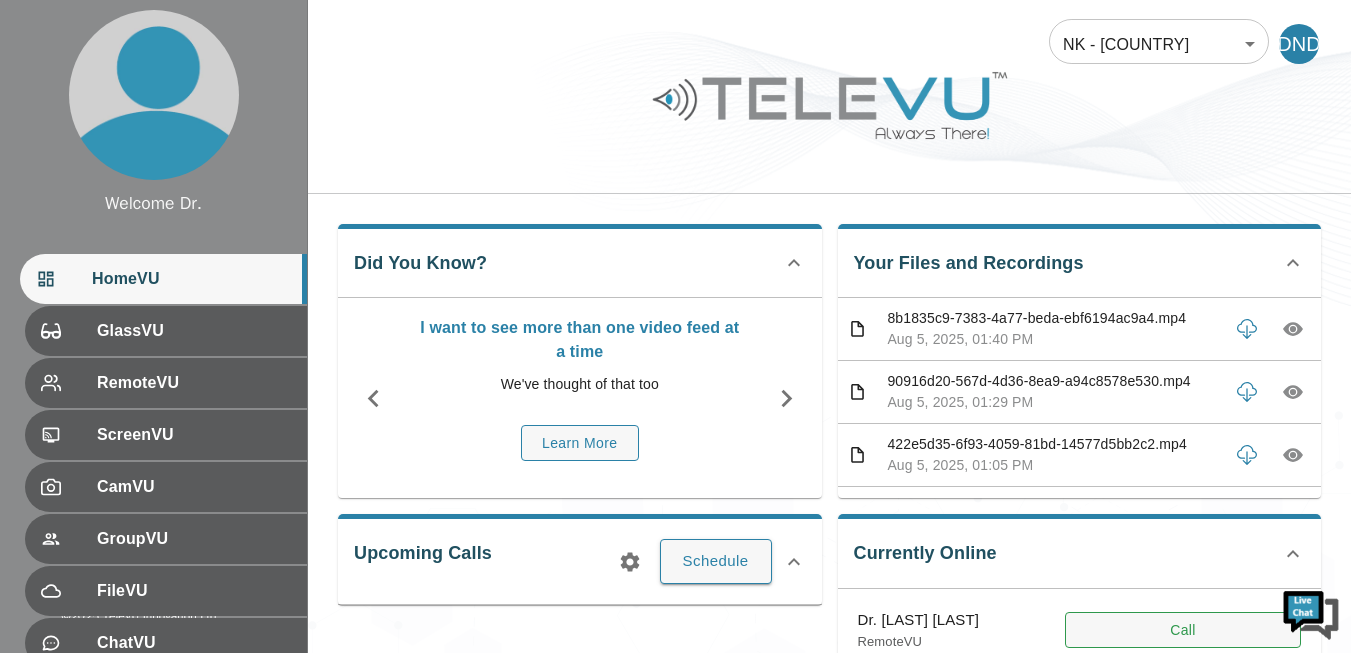 click on "Call" at bounding box center (1183, 630) 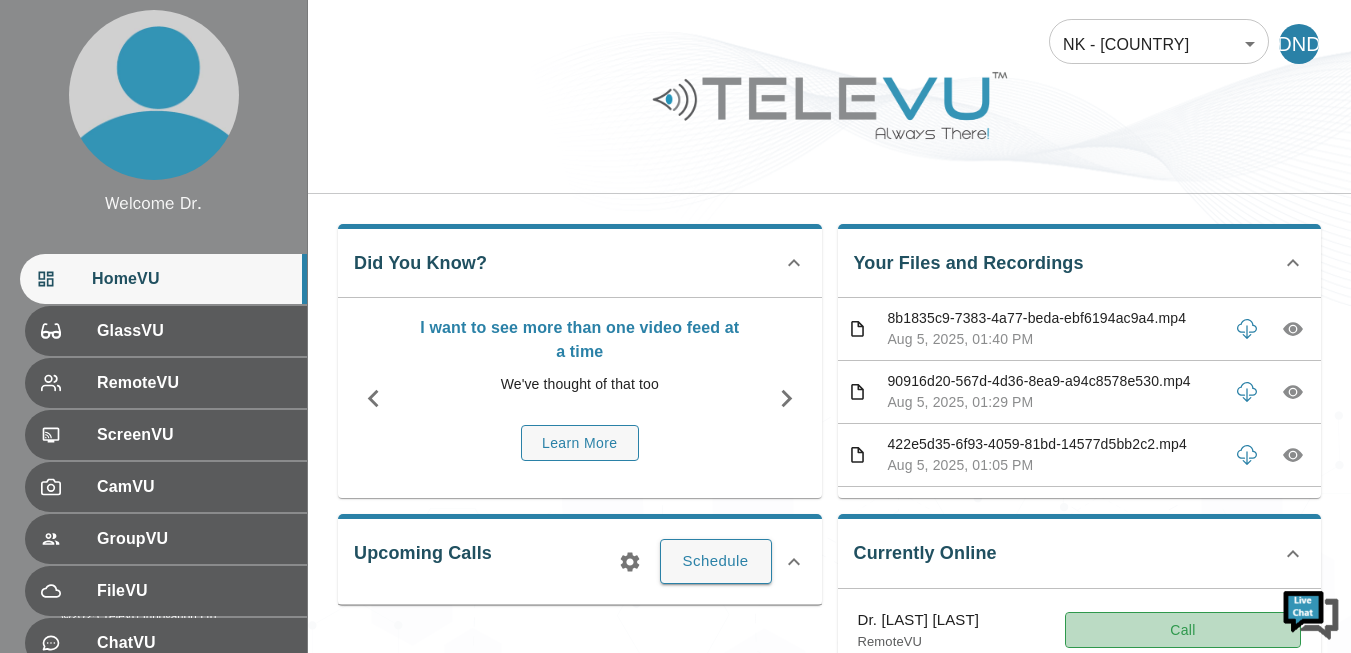 click on "Call" at bounding box center [1183, 630] 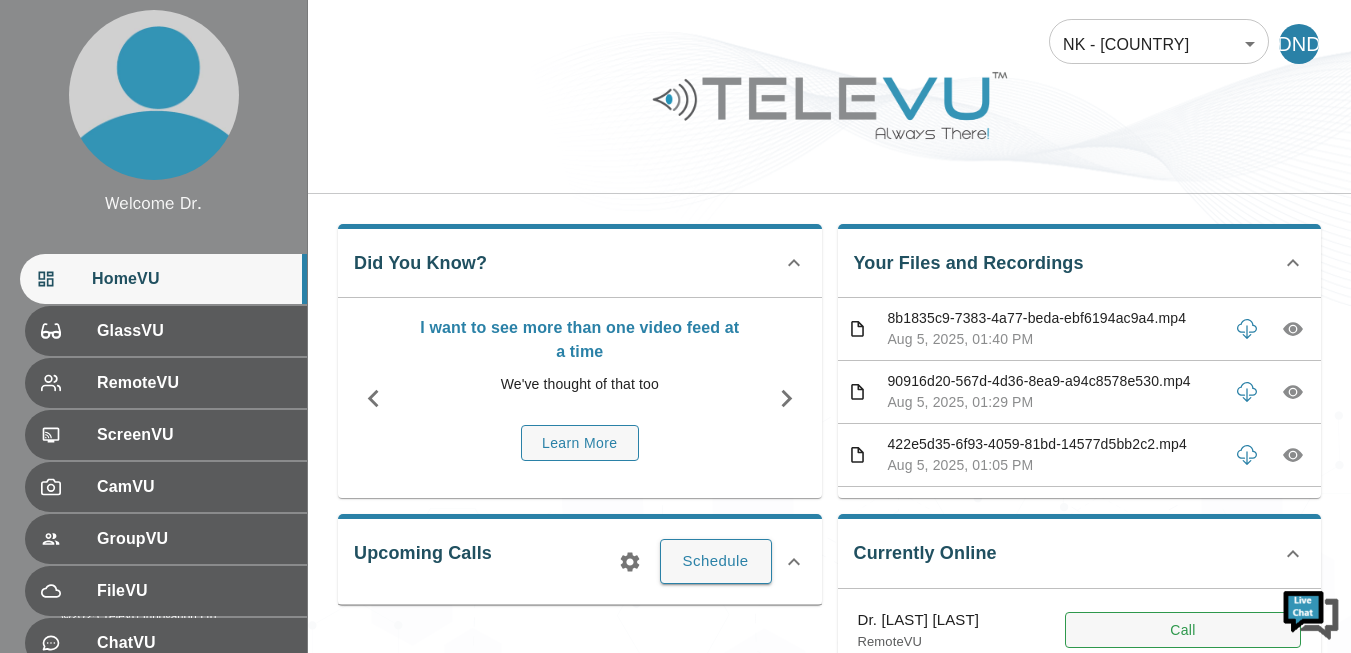 click on "Call" at bounding box center (1183, 630) 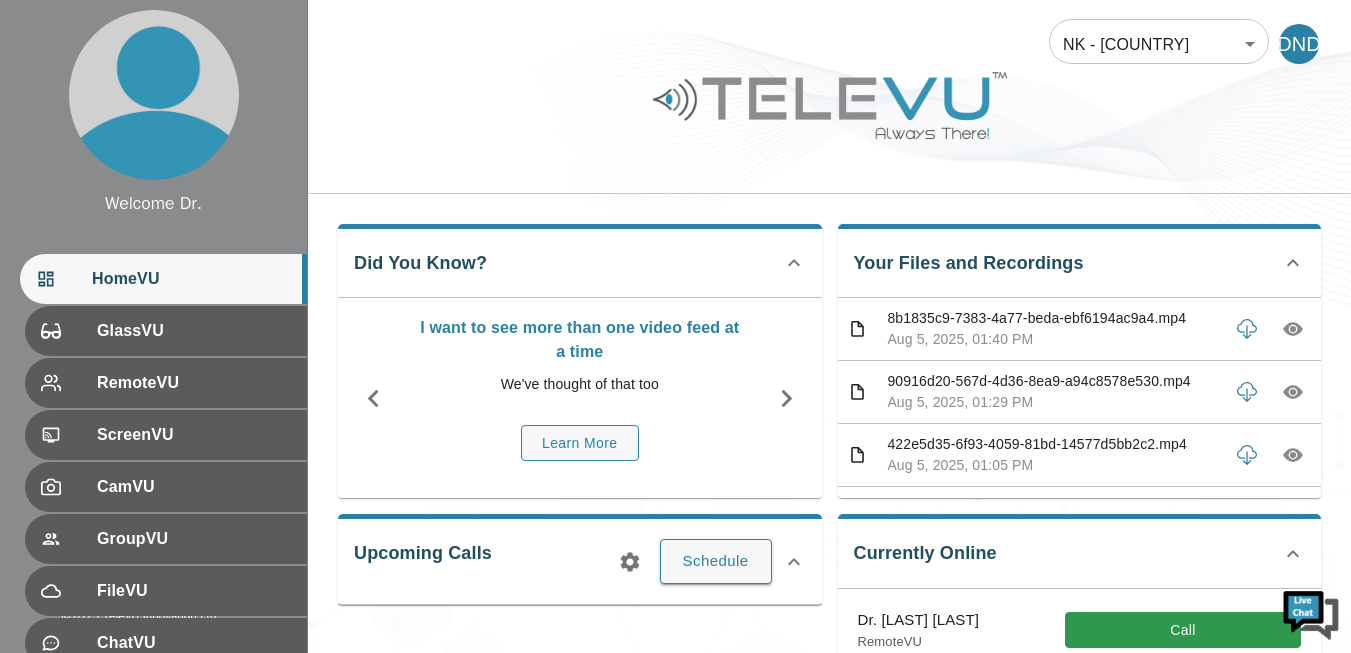 drag, startPoint x: 1161, startPoint y: 629, endPoint x: 1219, endPoint y: 651, distance: 62.03225 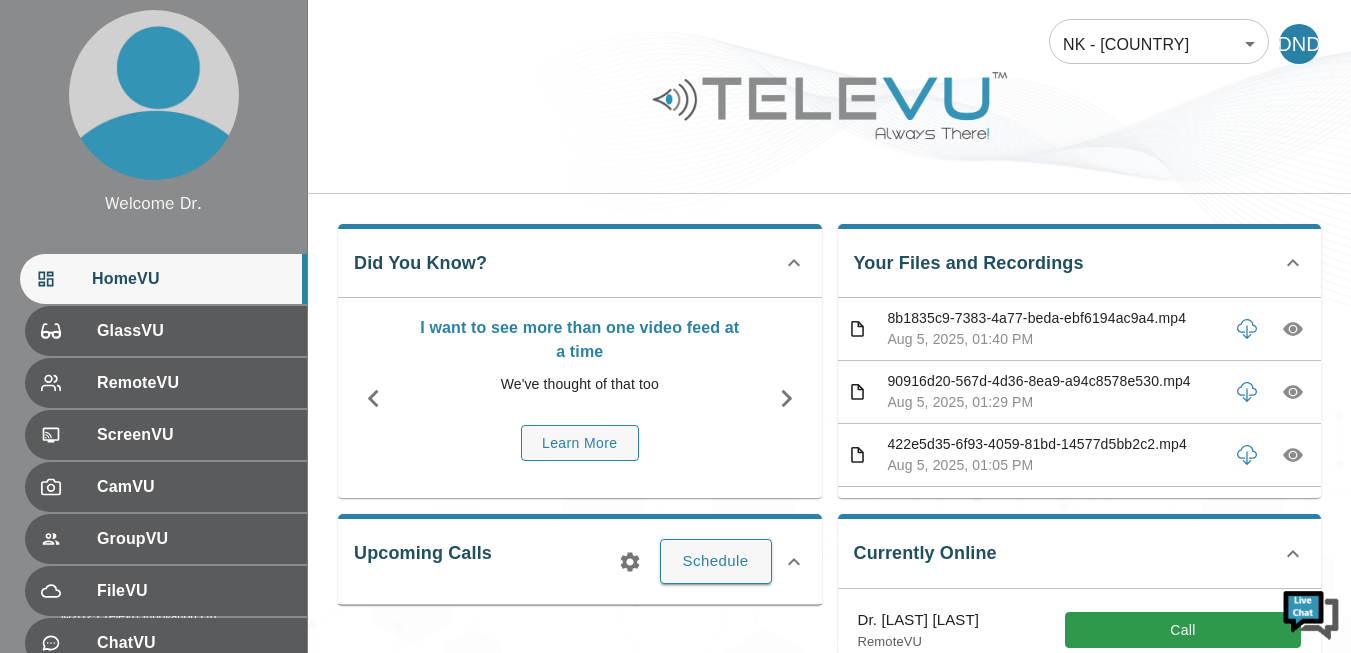 click on "Dr. Femi Bankole RemoteVU Call" at bounding box center [1080, 630] 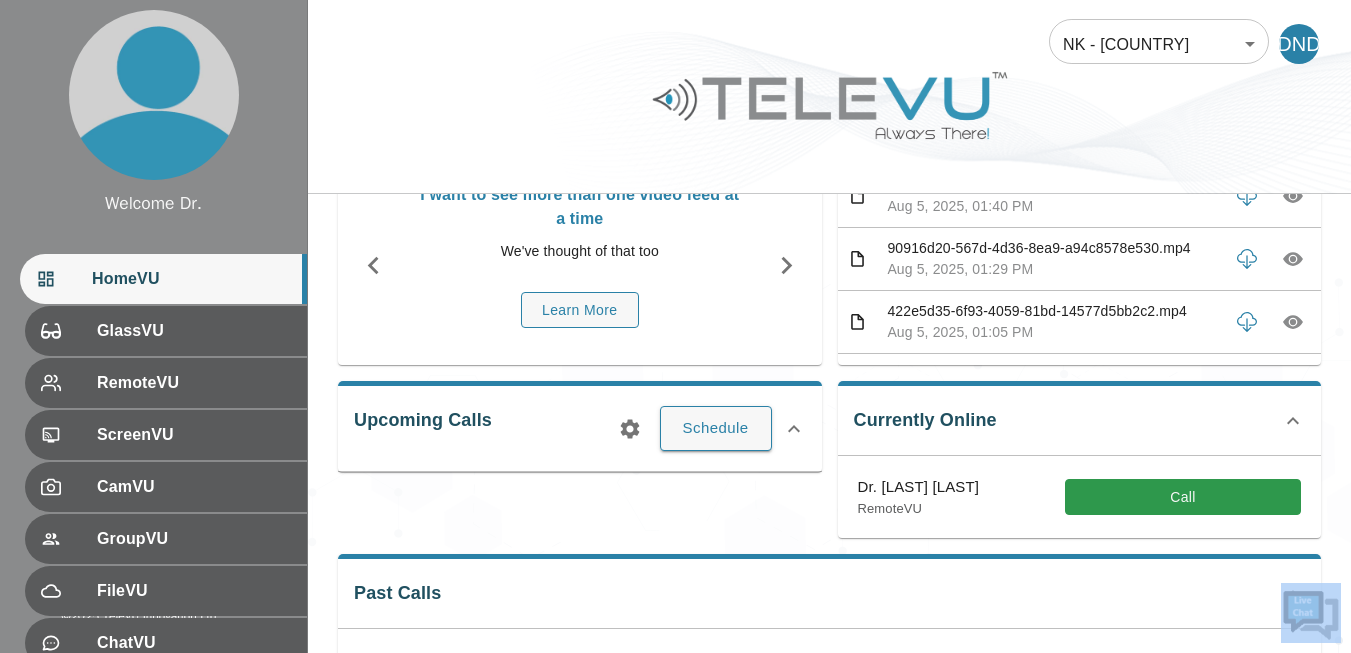 click on "Did You Know? I want to see more than one video feed at a time We've thought of that too Learn More   Your Files and Recordings   8b1835c9-7383-4a77-beda-ebf6194ac9a4.mp4   Aug 5, 2025, 01:40 PM   90916d20-567d-4d36-8ea9-a94c8578e530.mp4   Aug 5, 2025, 01:29 PM   422e5d35-6f93-4059-81bd-14577d5bb2c2.mp4   Aug 5, 2025, 01:05 PM   65e07c61-c970-47b0-ac68-0ef1c8440d38.mp4   Aug 5, 2025, 01:03 PM   81dd3513-6d6f-4f90-8ed2-082a200fa41b.mp4   Aug 5, 2025, 01:00 PM   177db7af-f6f5-424c-94ce-88e11a76d3f6.mp4   Aug 5, 2025, 01:00 PM   9ded89ae-ddf3-415a-aa87-bb4238109578.mp4   Aug 5, 2025, 11:48 AM   b6367047-9237-458f-a50c-2bb5eaf8e866.mp4   Jul 24, 2025, 01:35 PM Upcoming Calls Schedule Currently Online Dr. Femi Bankole RemoteVU Call Past Calls Calls this month :  5" at bounding box center (821, 562) 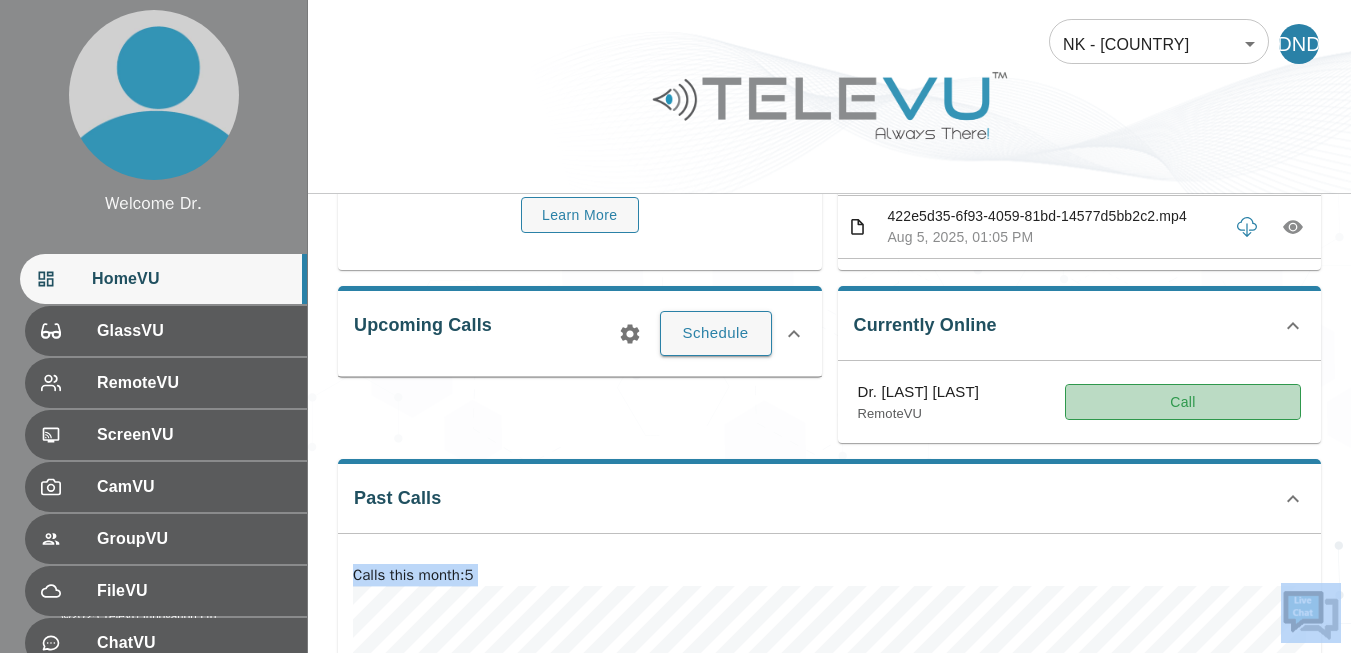 drag, startPoint x: 1219, startPoint y: 651, endPoint x: 1213, endPoint y: 399, distance: 252.07141 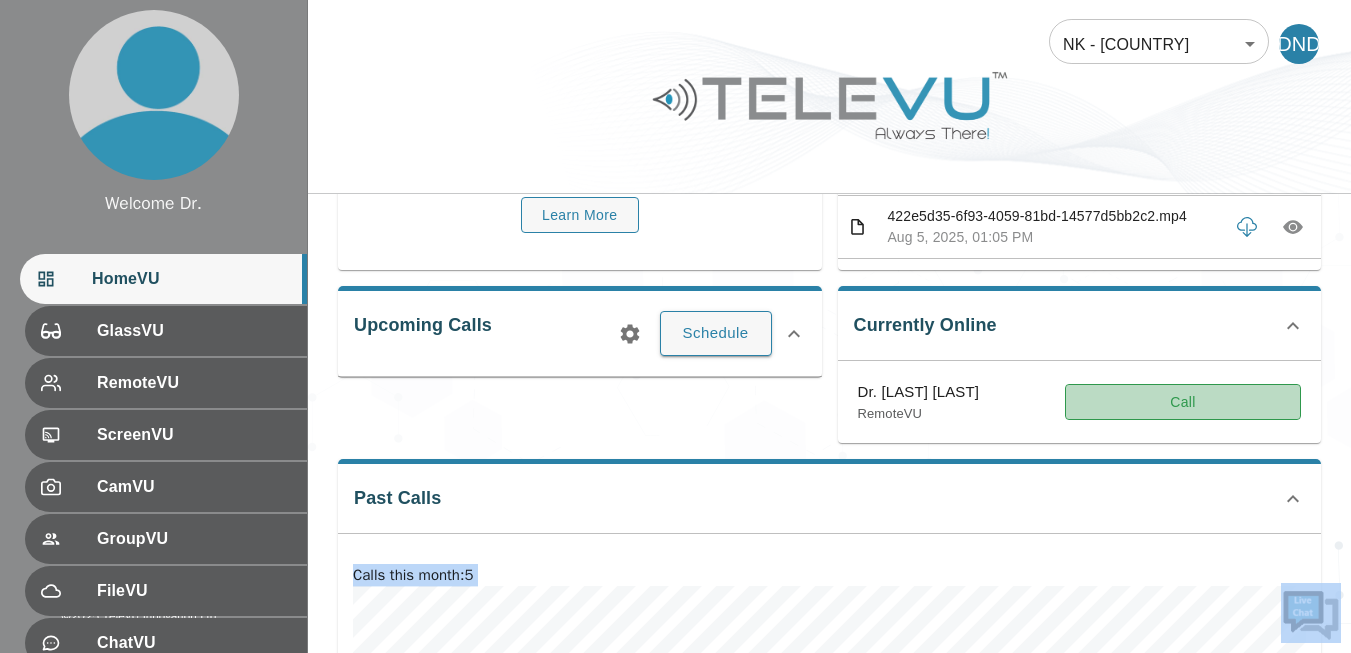 click on "Call" at bounding box center (1183, 402) 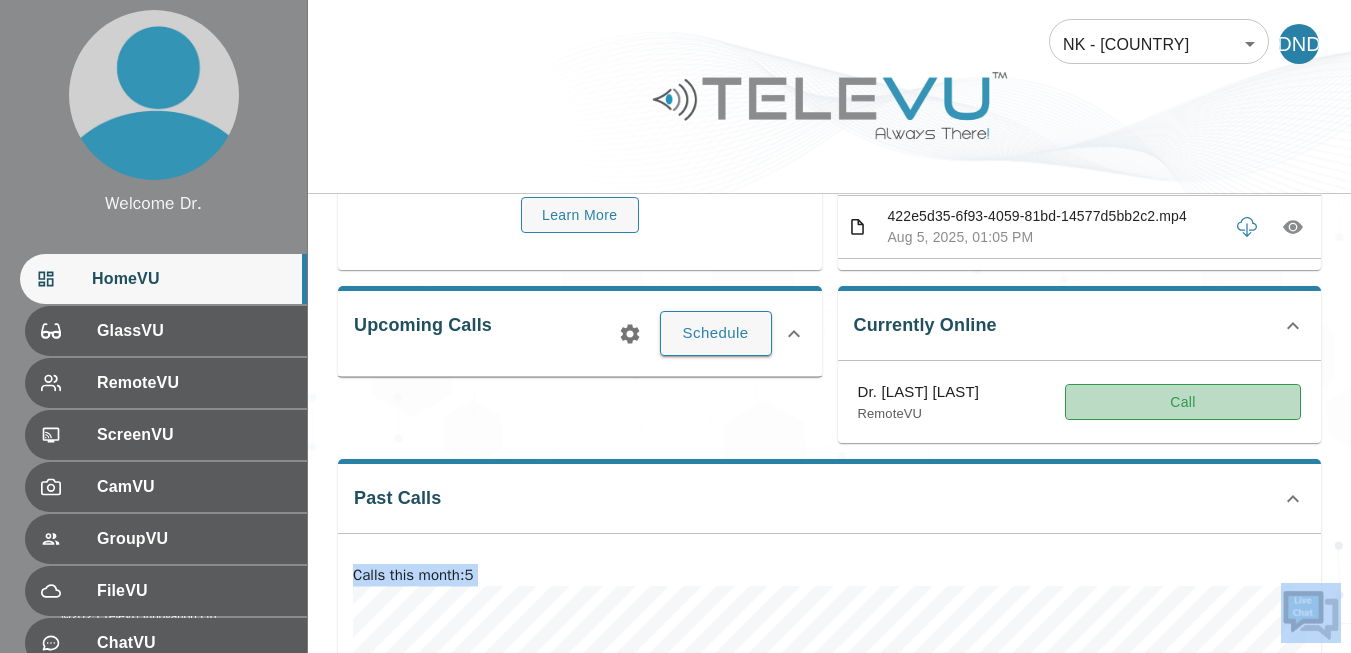 click on "Call" at bounding box center [1183, 402] 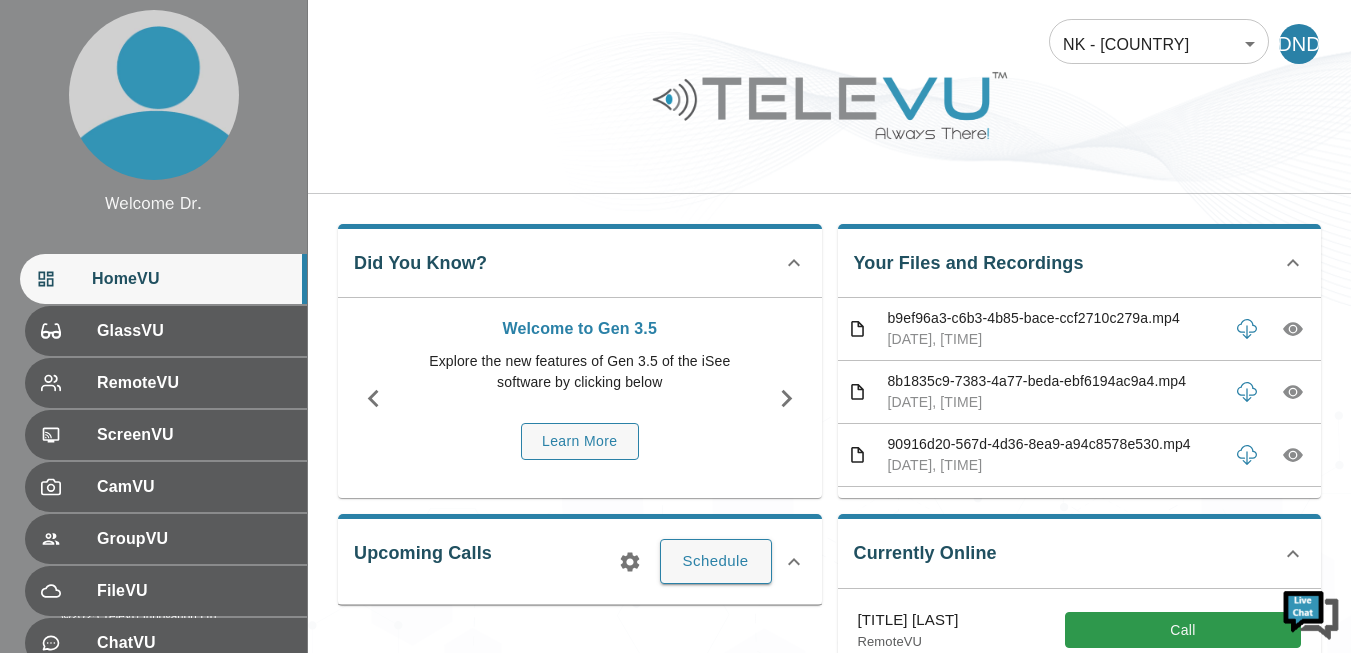 scroll, scrollTop: 0, scrollLeft: 0, axis: both 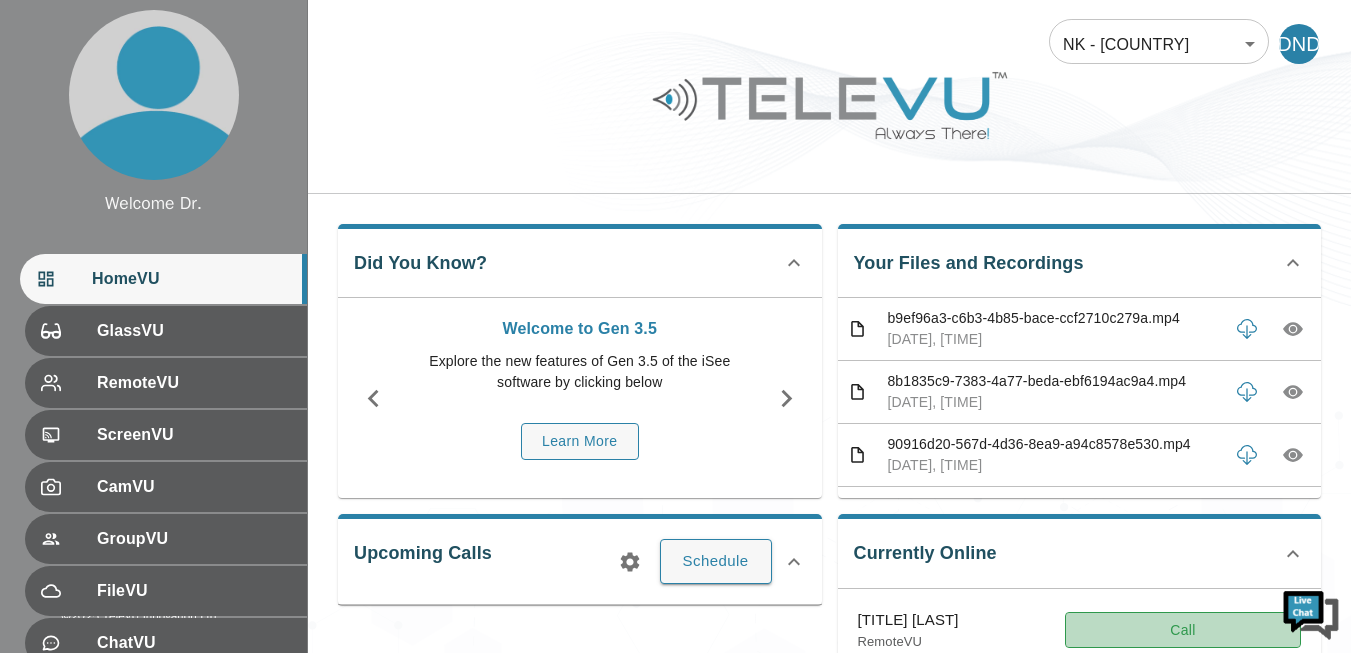 click on "Call" at bounding box center [1183, 630] 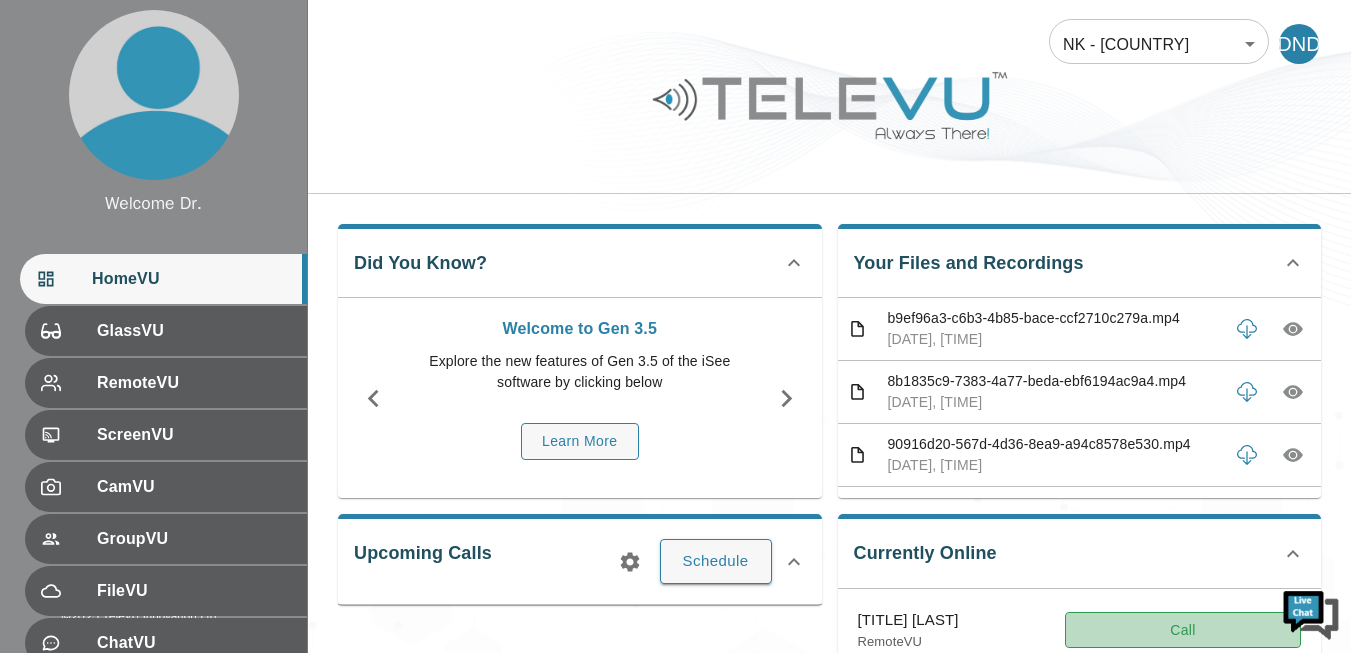 click on "Call" at bounding box center (1183, 630) 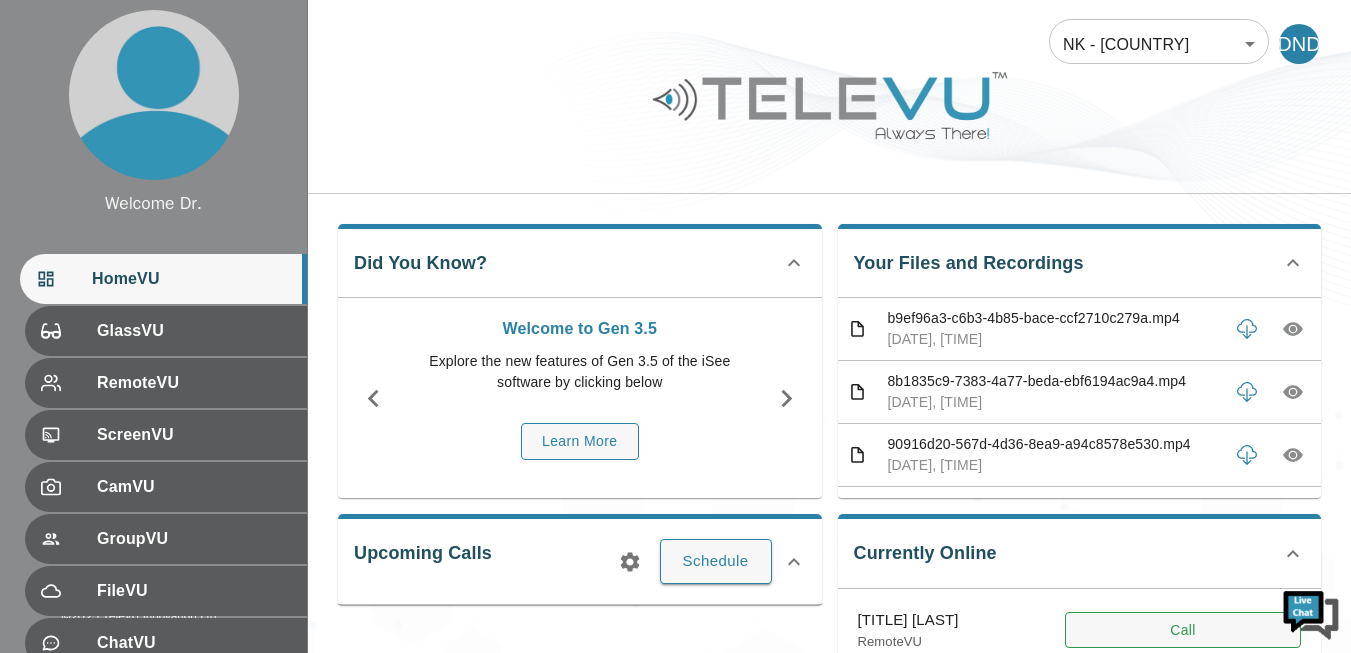 scroll, scrollTop: 0, scrollLeft: 0, axis: both 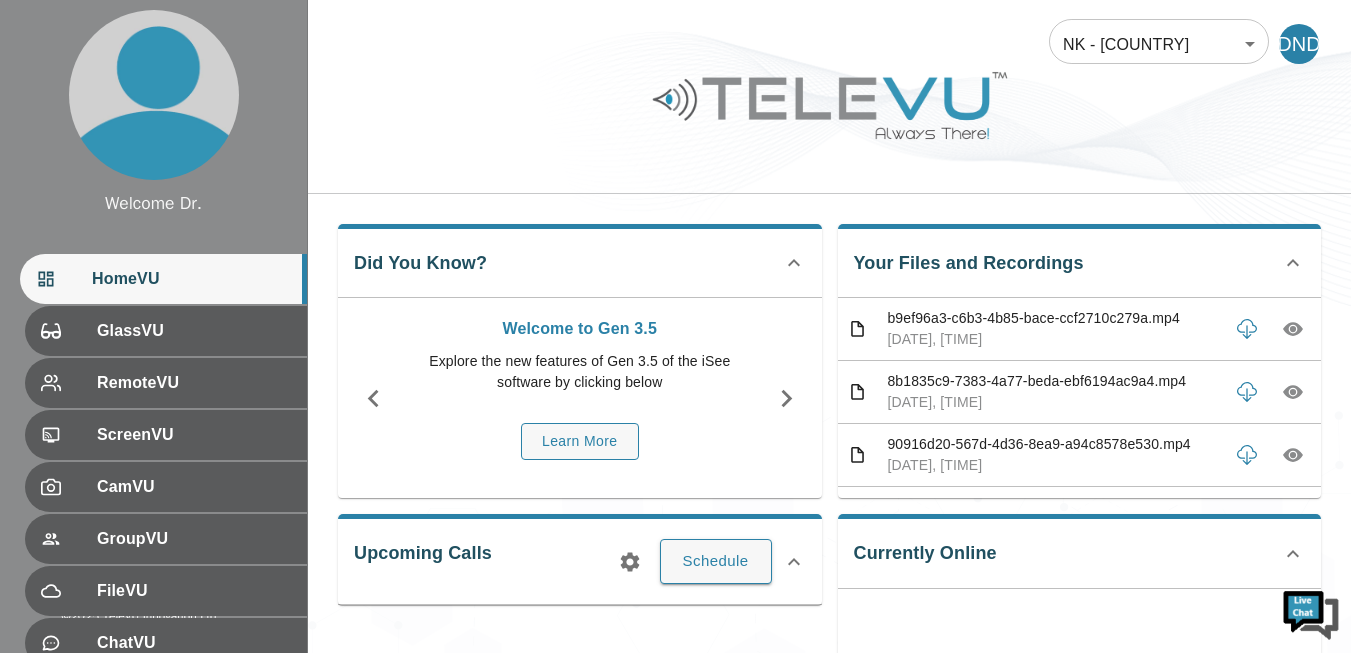 click on "No one is currently online!" at bounding box center [1080, 689] 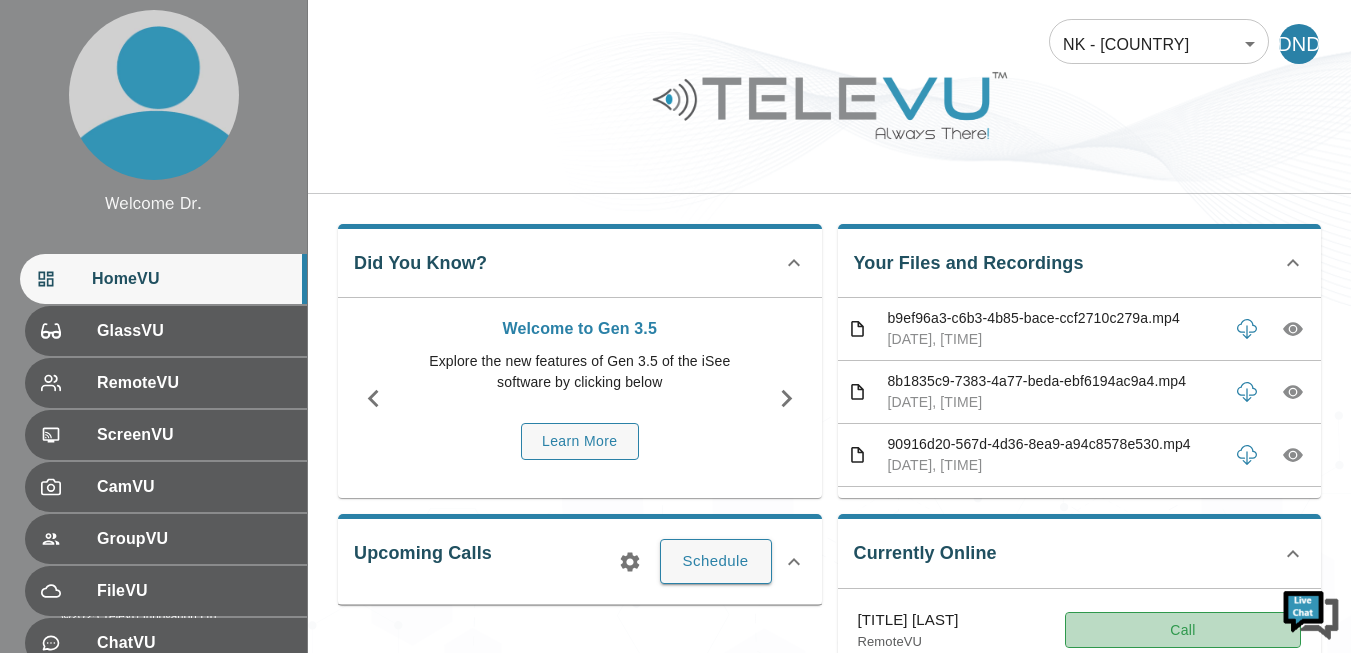 click on "Call" at bounding box center [1183, 630] 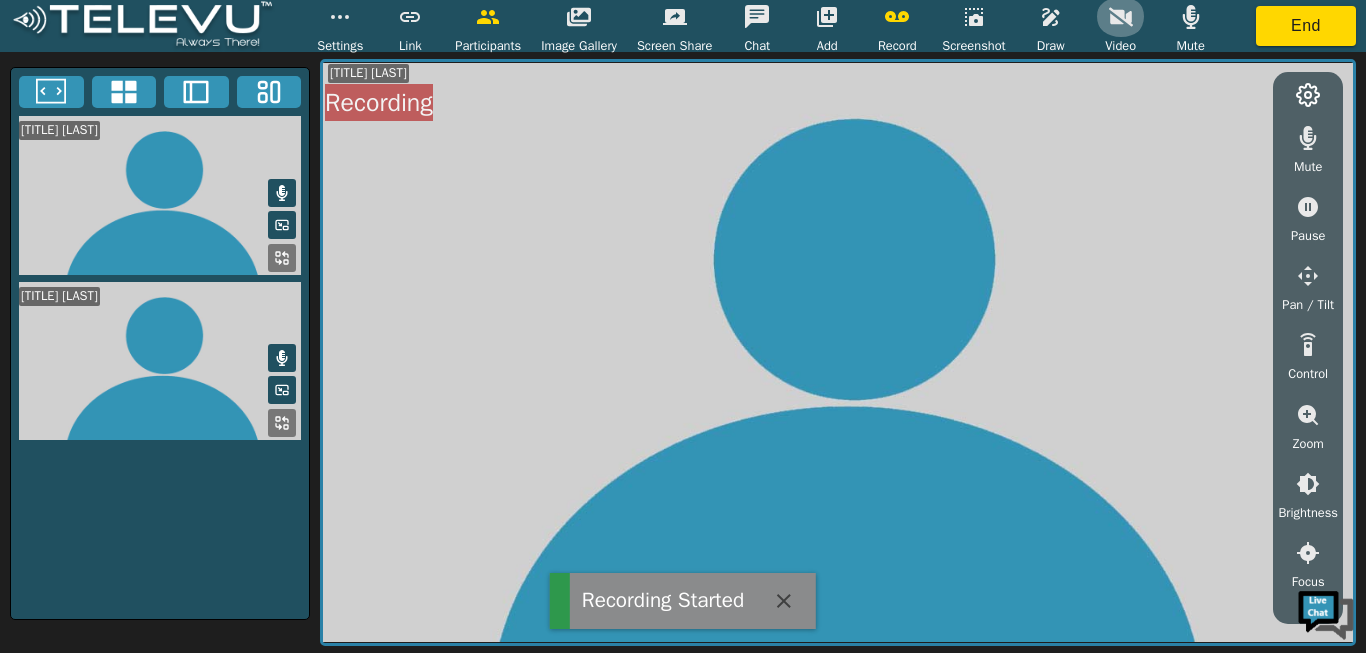 click 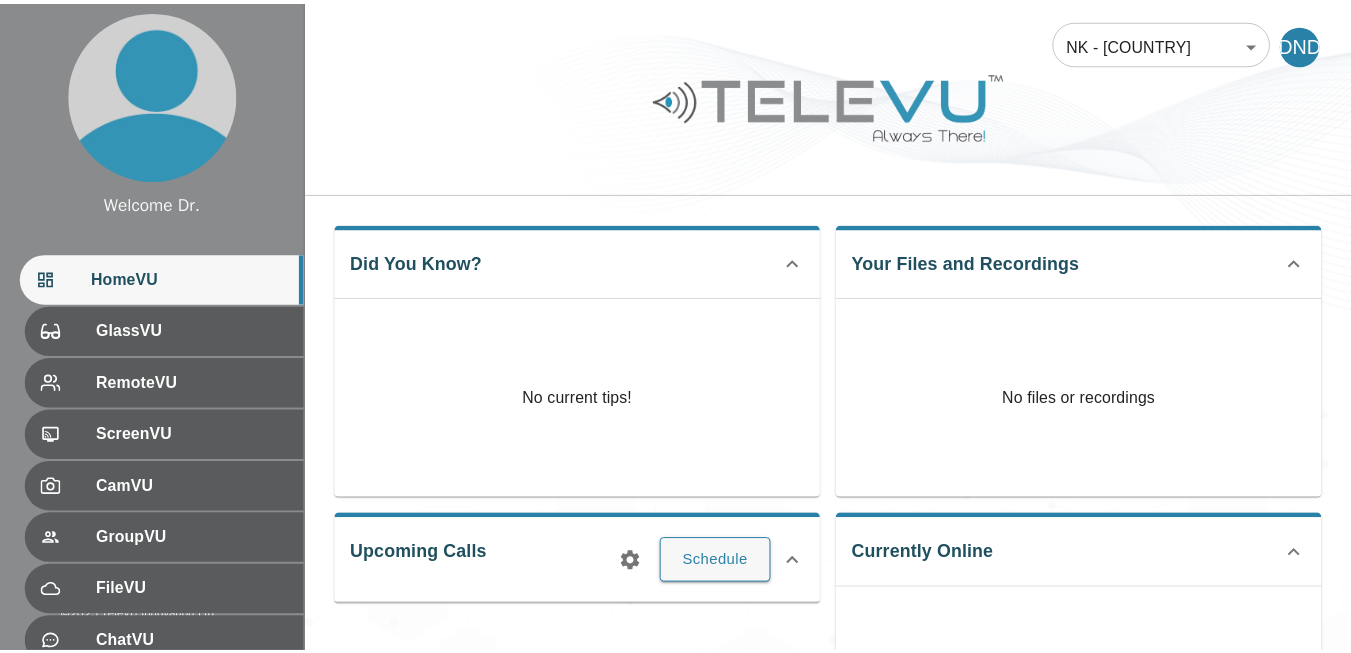 scroll, scrollTop: 0, scrollLeft: 0, axis: both 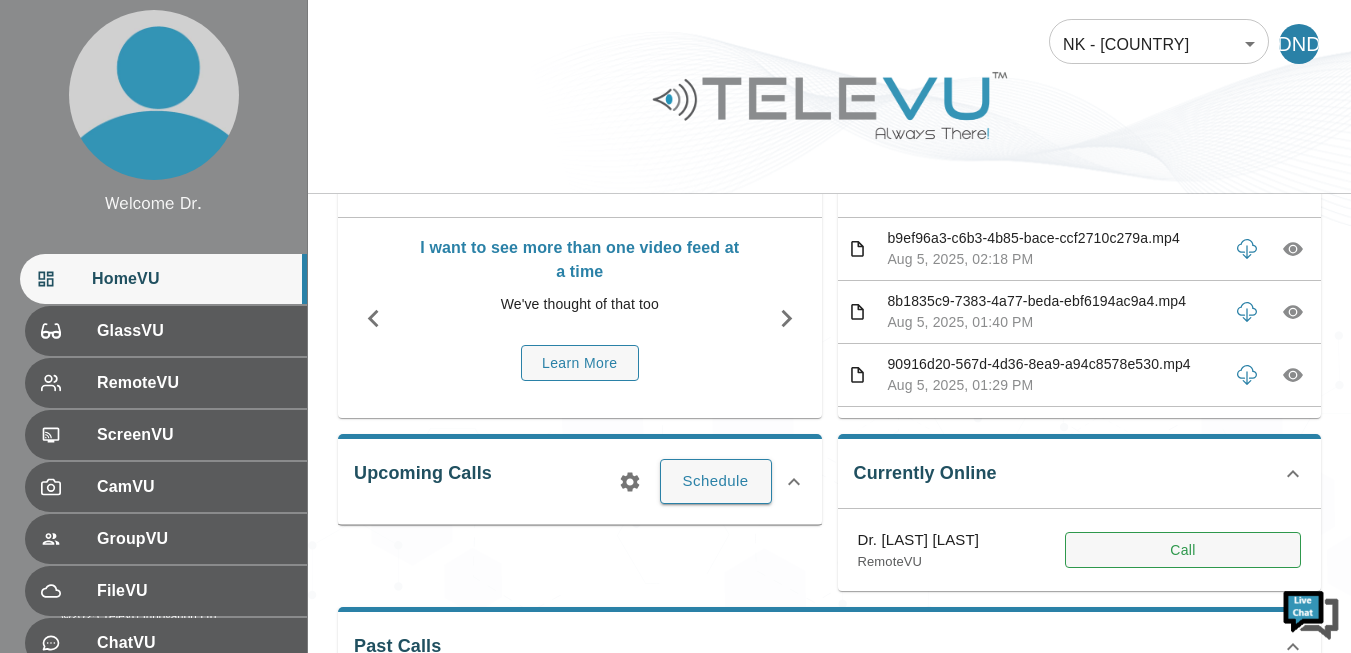 click on "Call" at bounding box center (1183, 550) 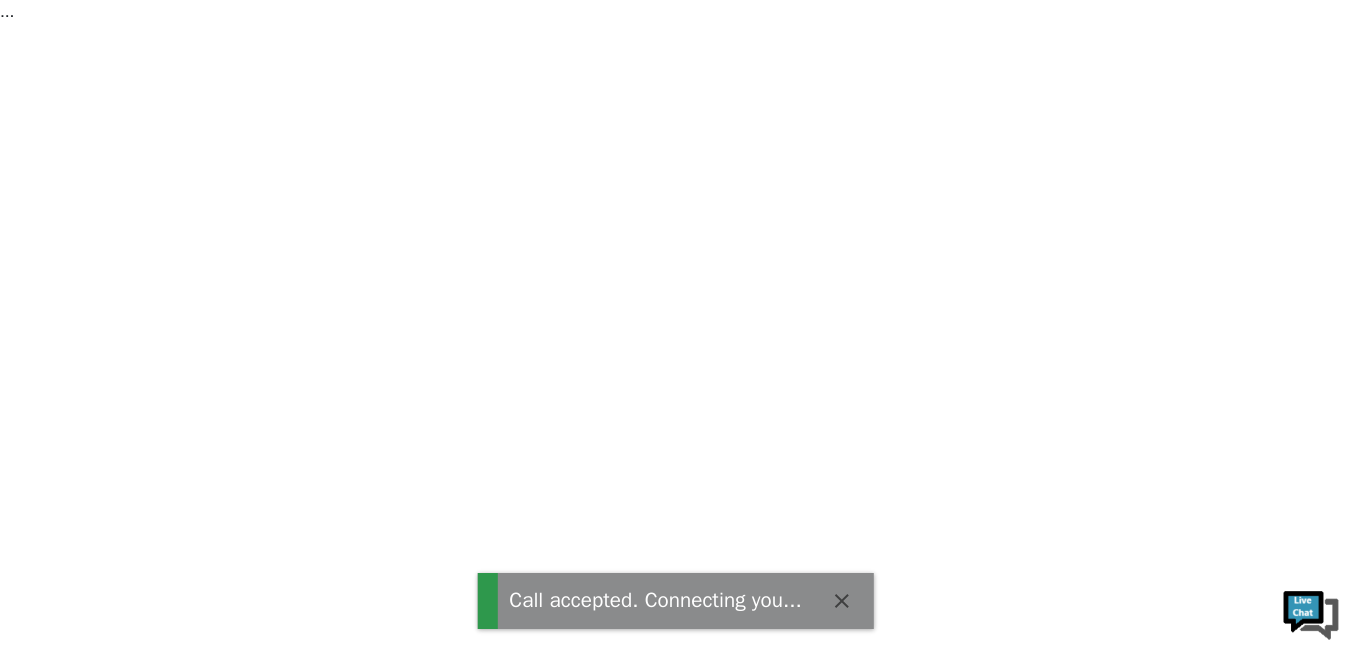 scroll, scrollTop: 0, scrollLeft: 0, axis: both 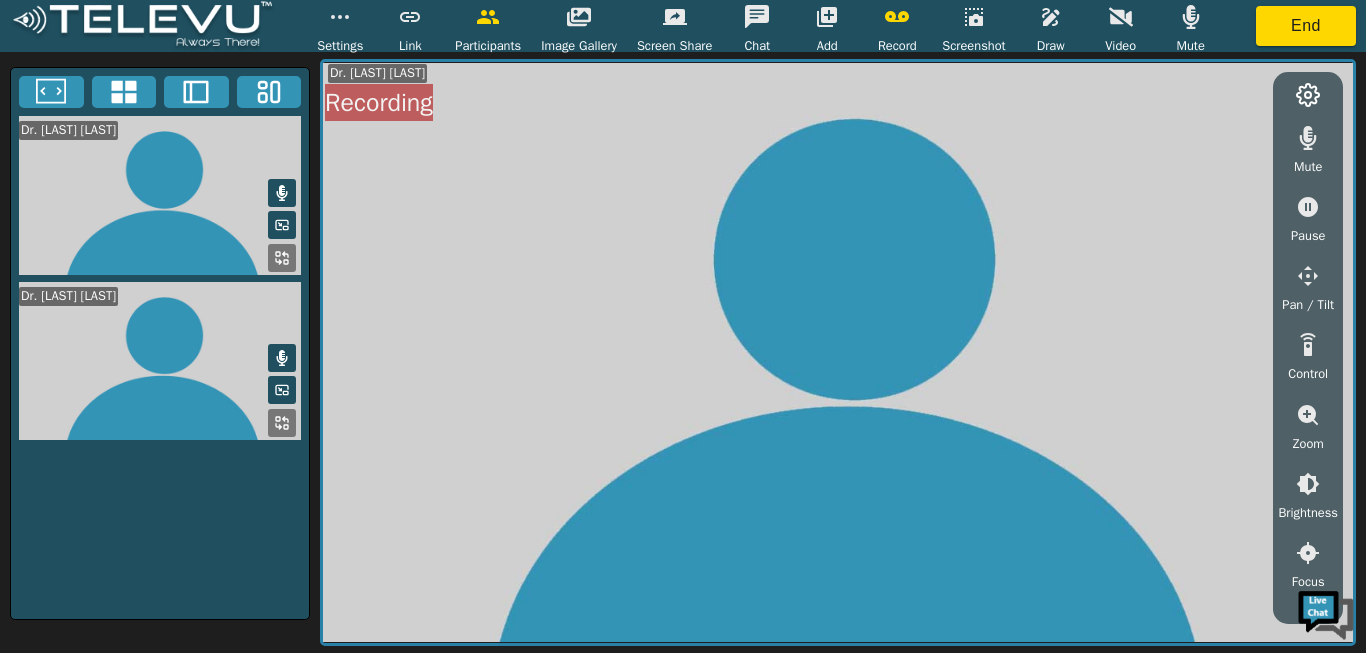 click 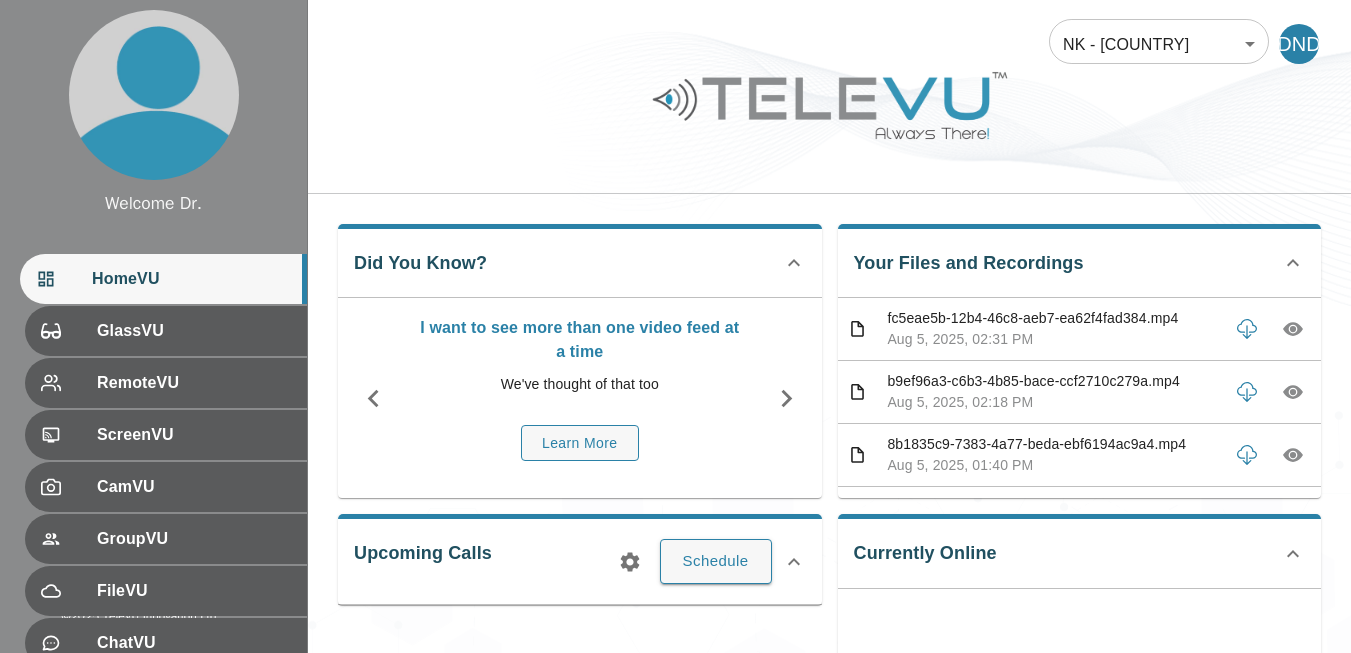 scroll, scrollTop: 0, scrollLeft: 0, axis: both 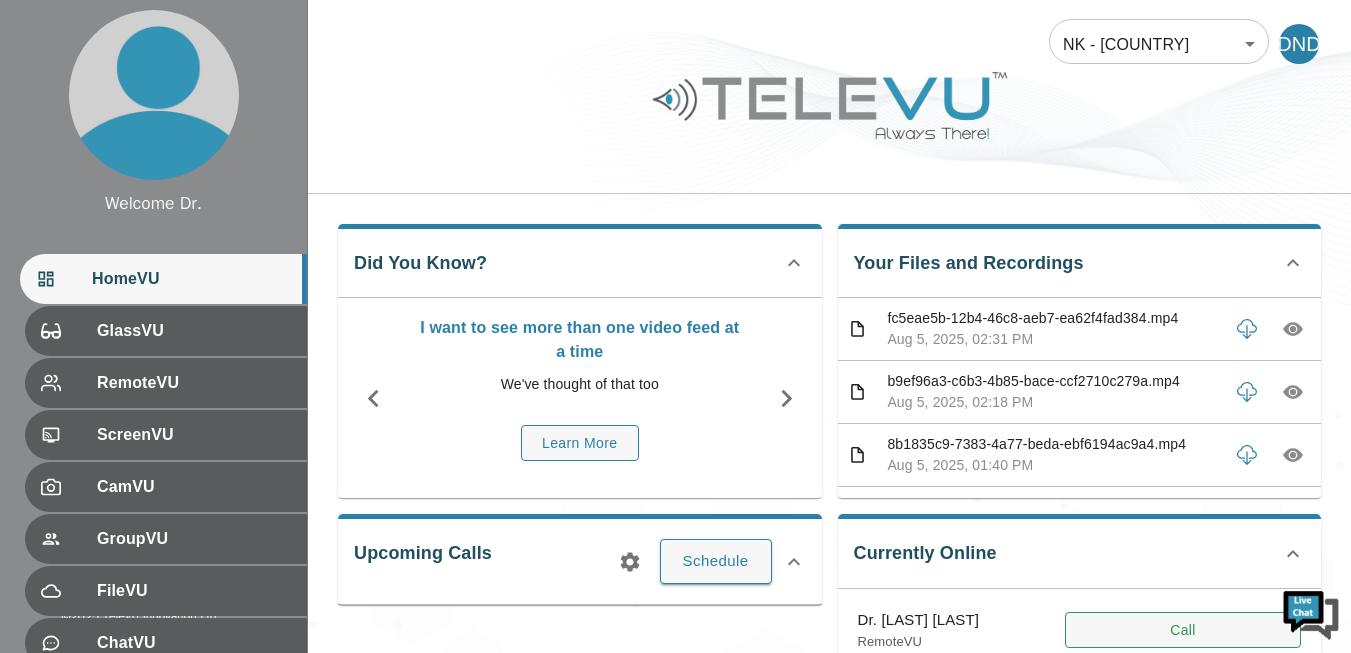 click on "Call" at bounding box center [1183, 630] 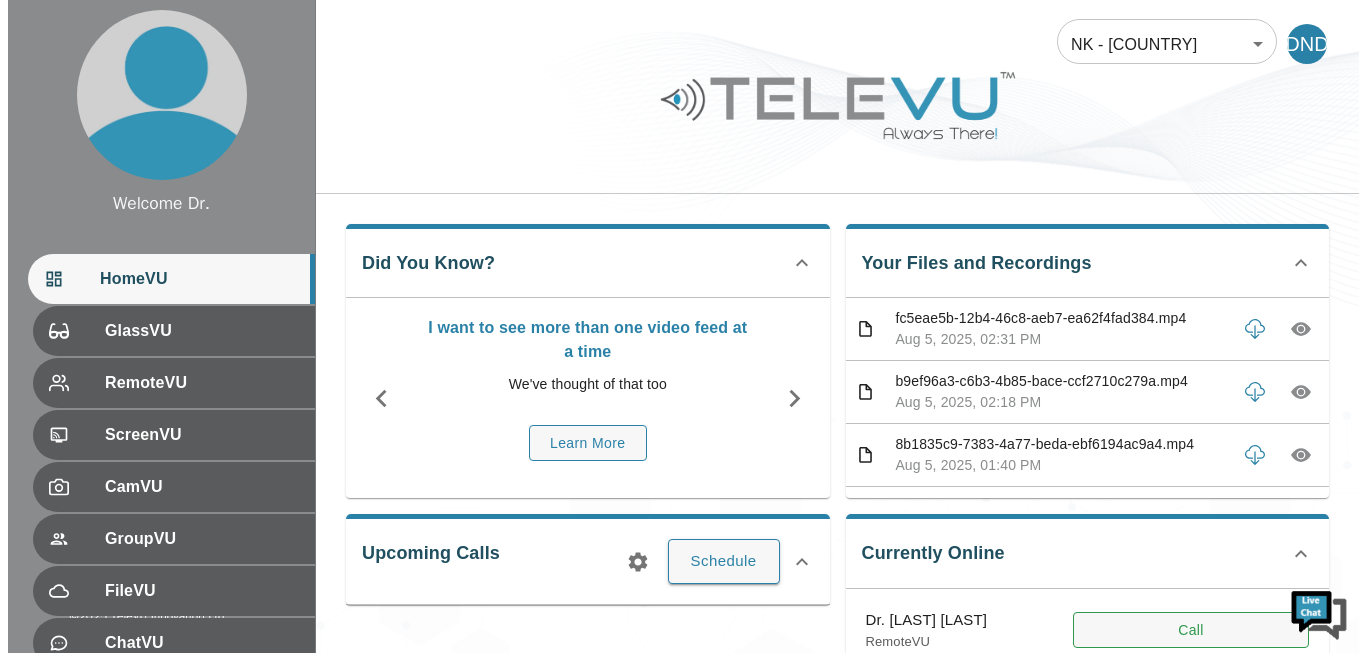 scroll, scrollTop: 0, scrollLeft: 0, axis: both 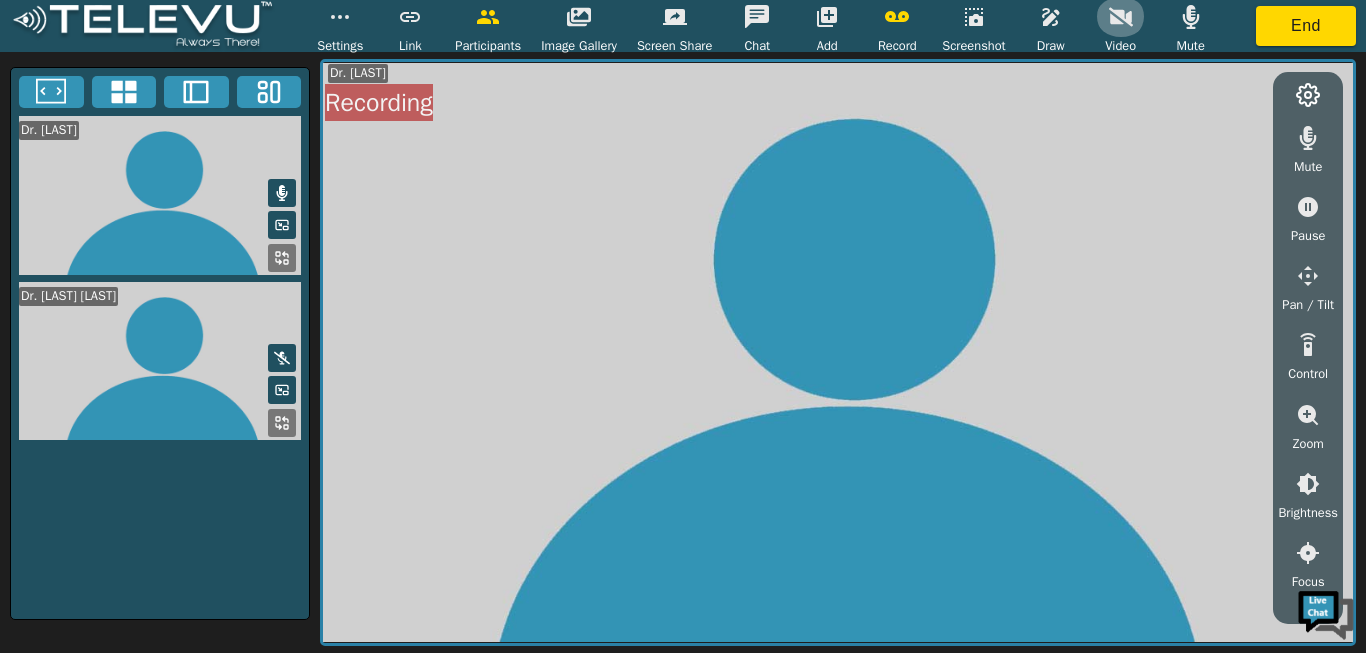 click 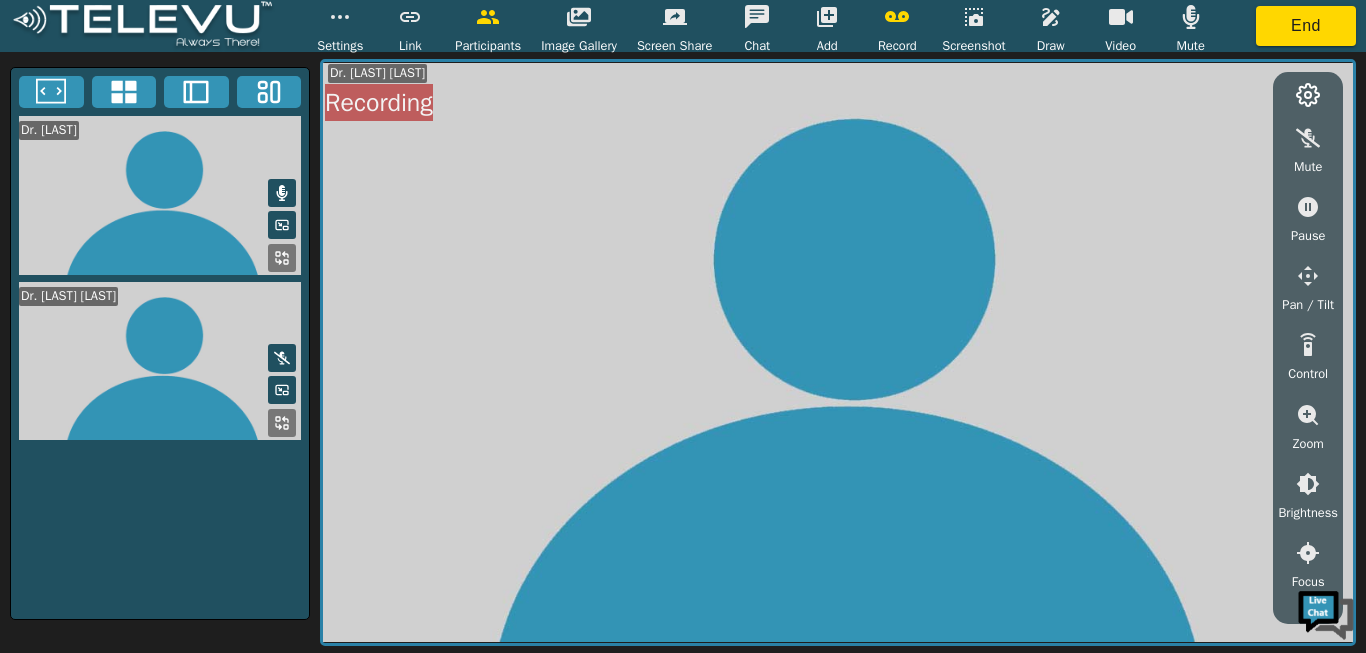 click 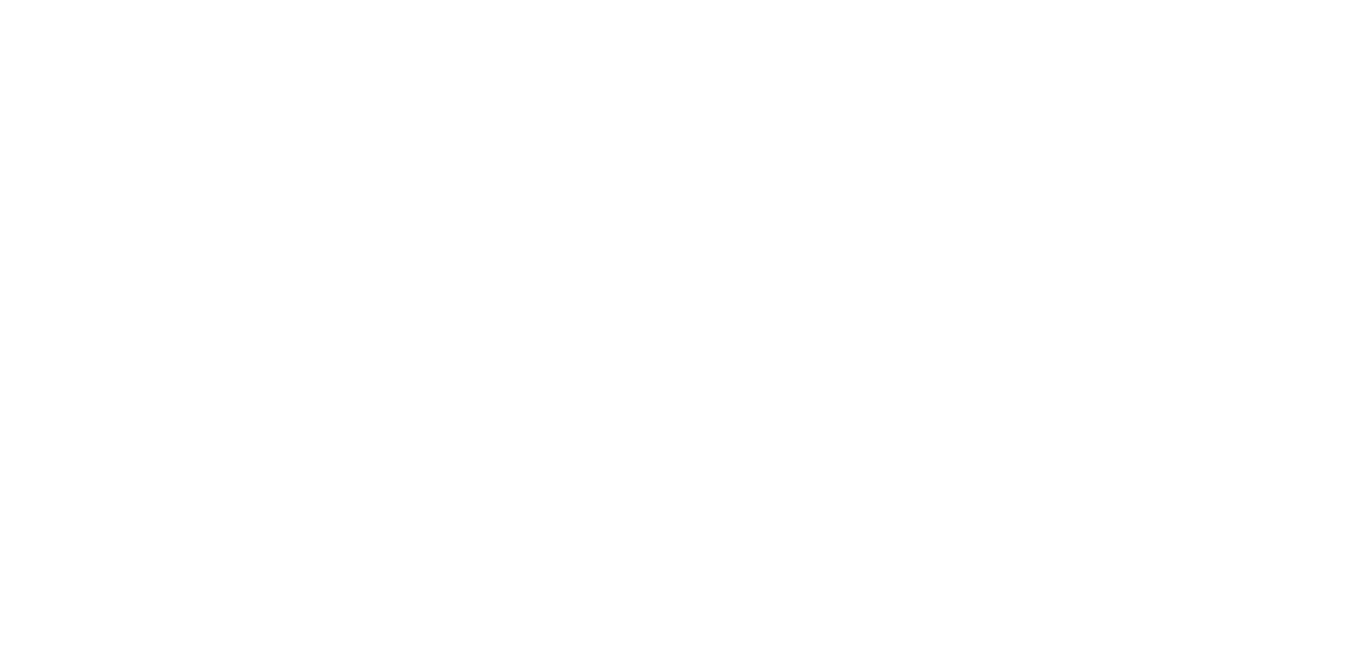 scroll, scrollTop: 0, scrollLeft: 0, axis: both 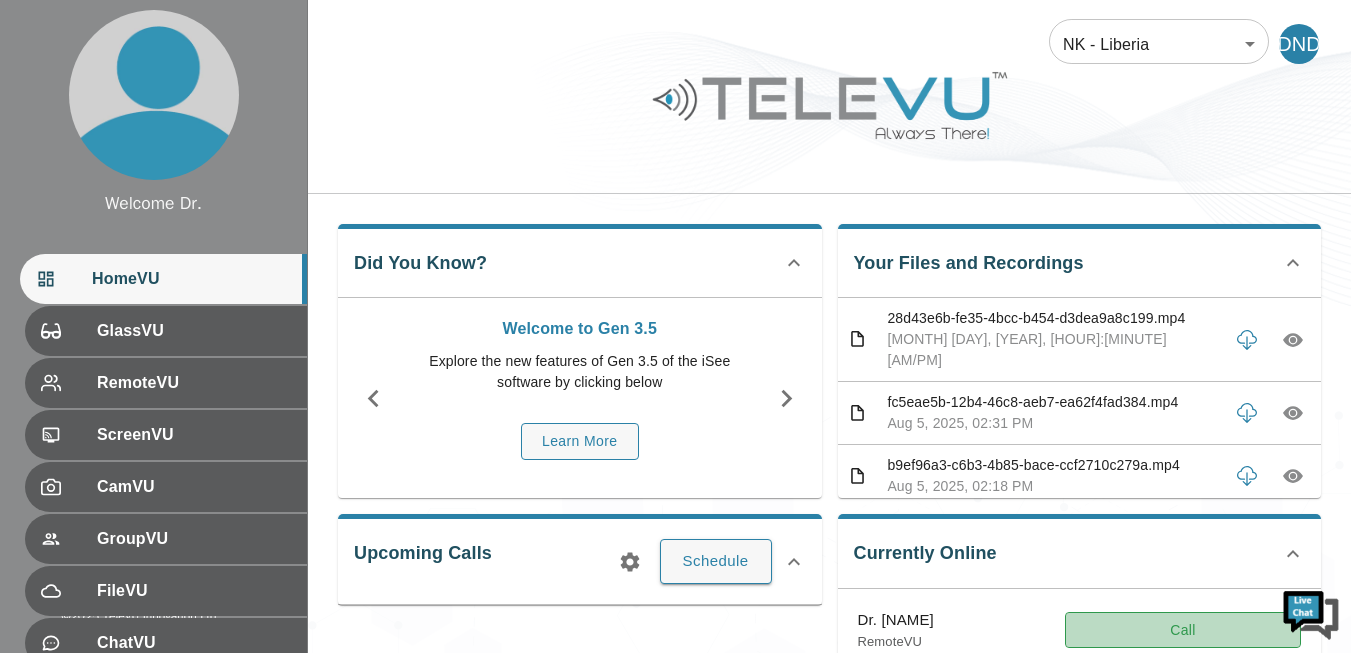 click on "Call" at bounding box center [1183, 630] 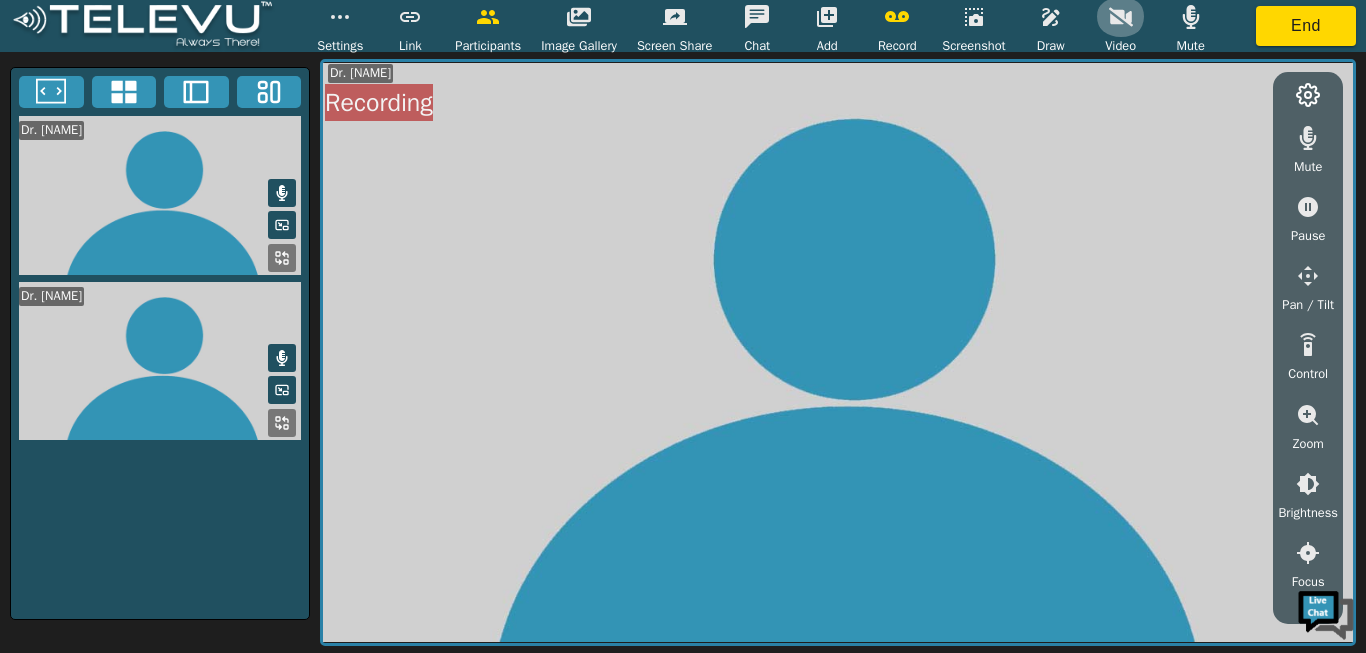 click 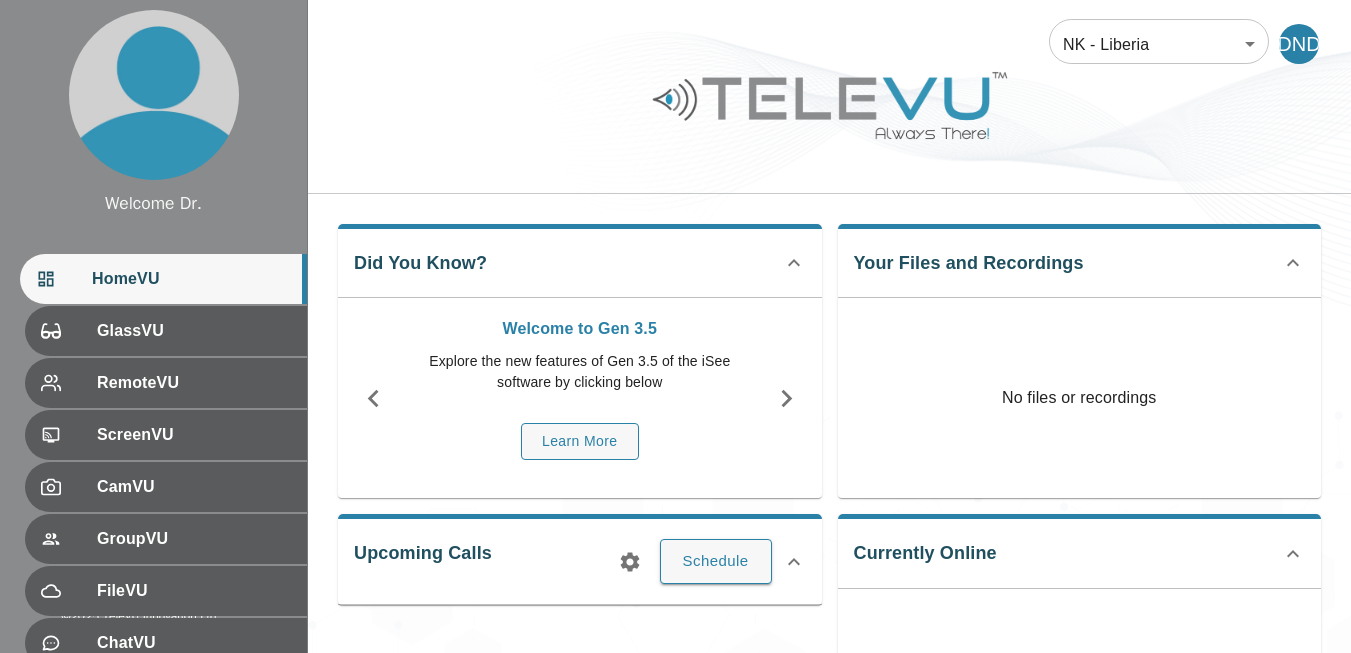 scroll, scrollTop: 0, scrollLeft: 0, axis: both 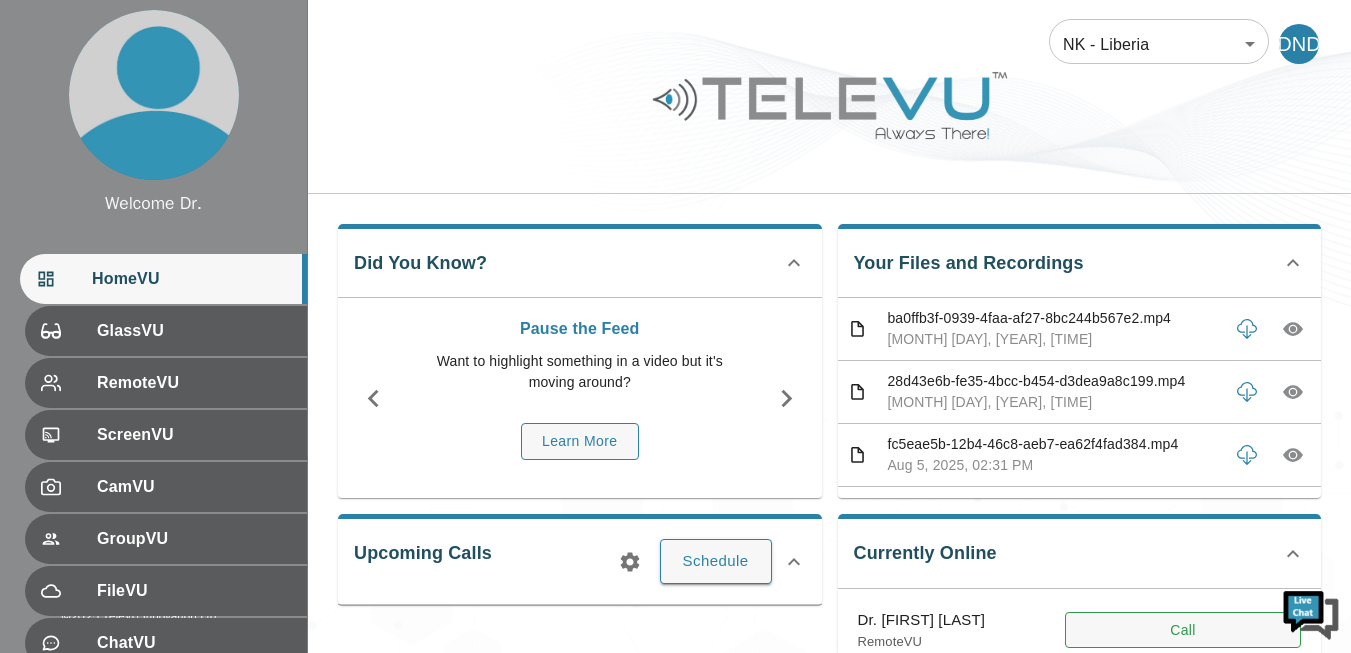 click on "Call" at bounding box center [1183, 630] 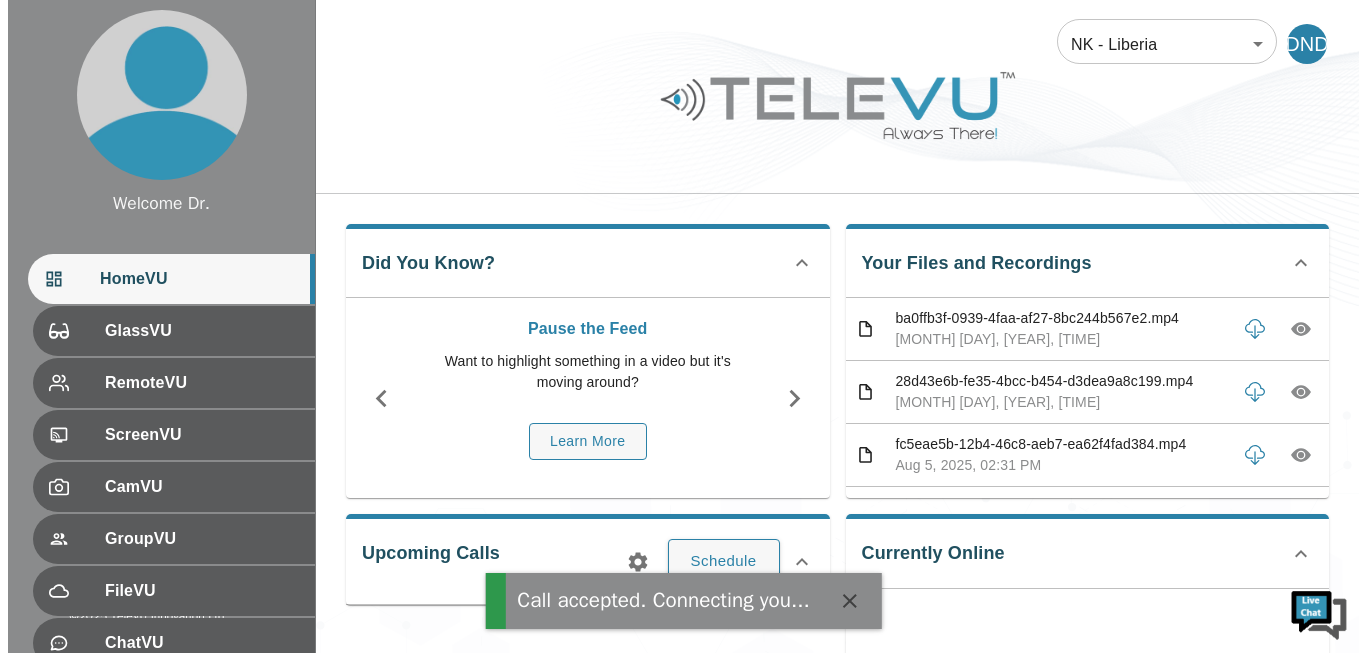 scroll, scrollTop: 0, scrollLeft: 0, axis: both 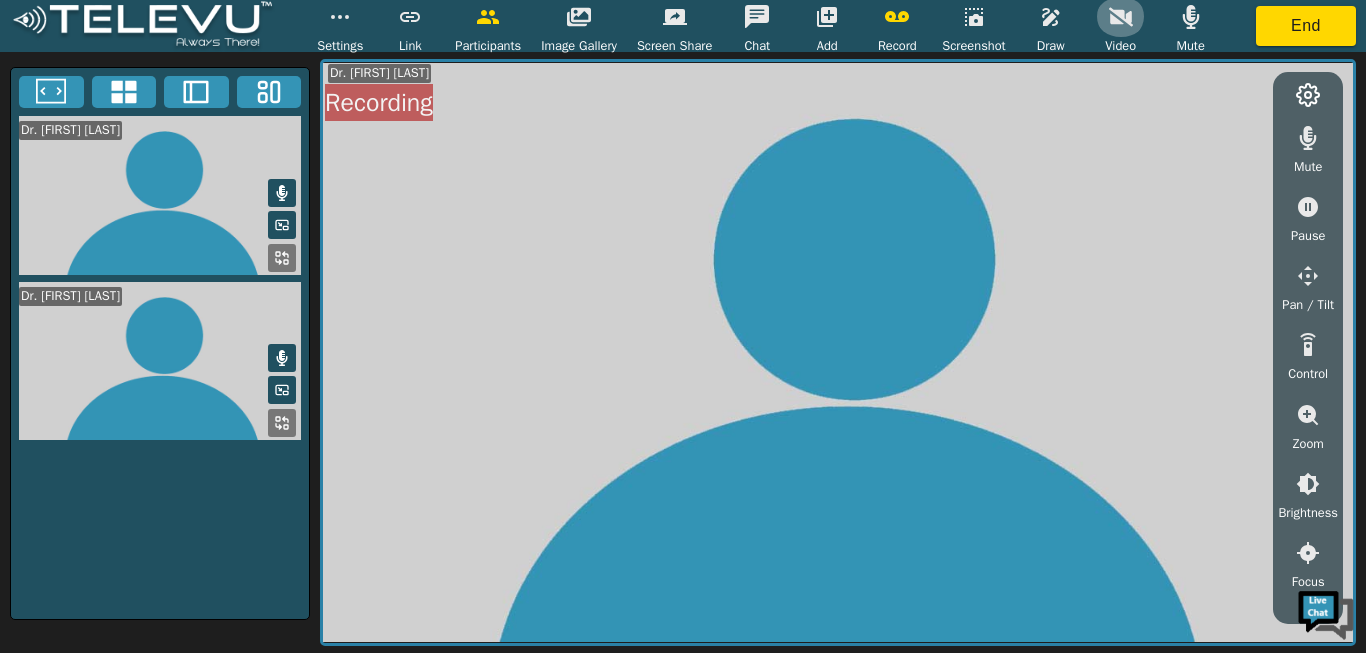 click 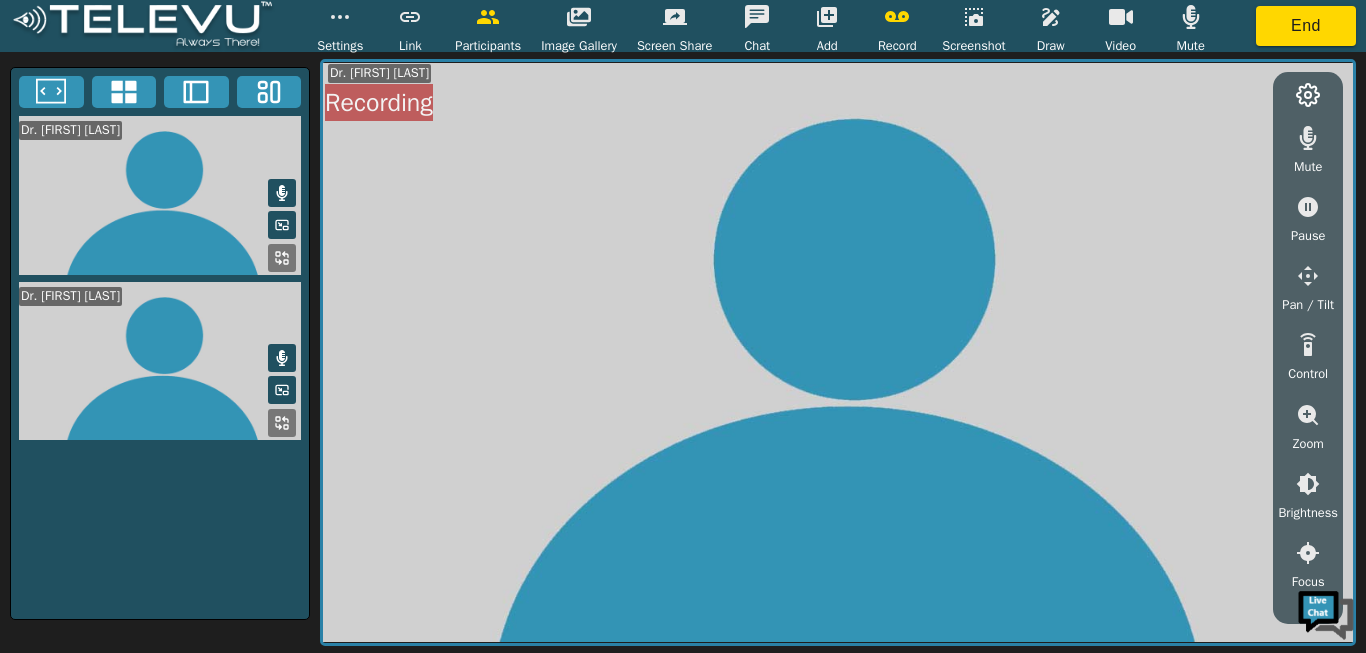 click 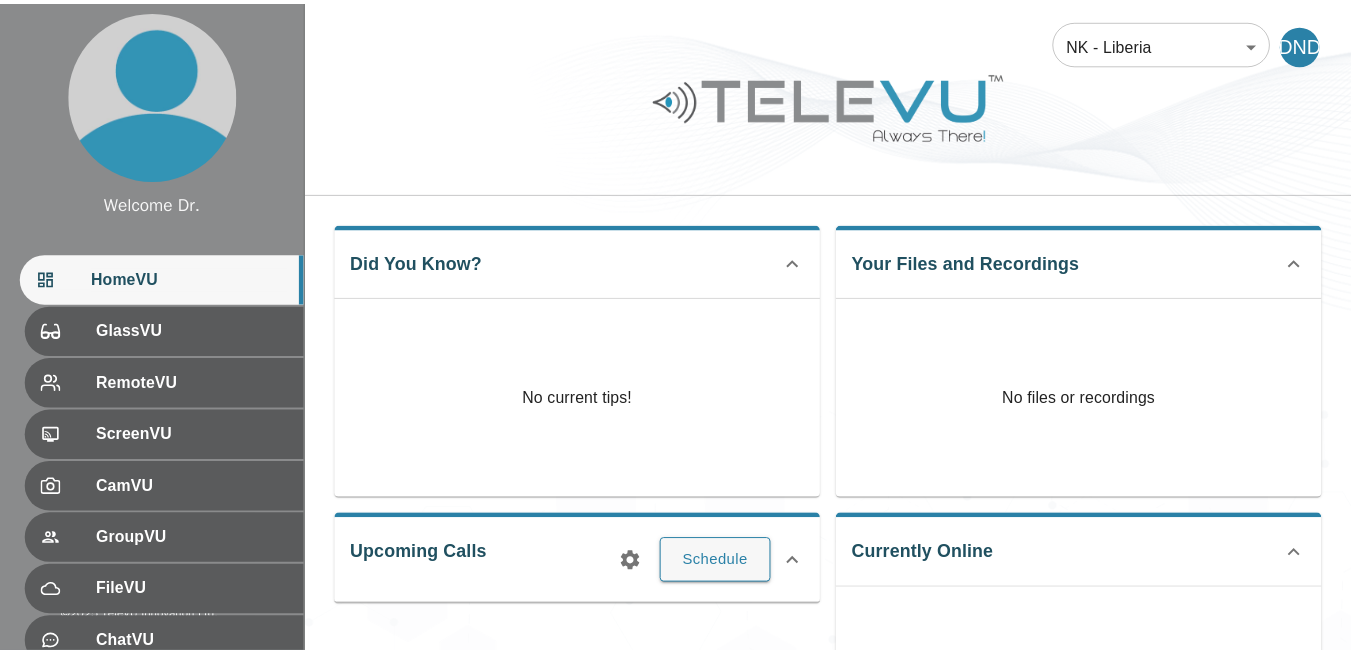 scroll, scrollTop: 0, scrollLeft: 0, axis: both 